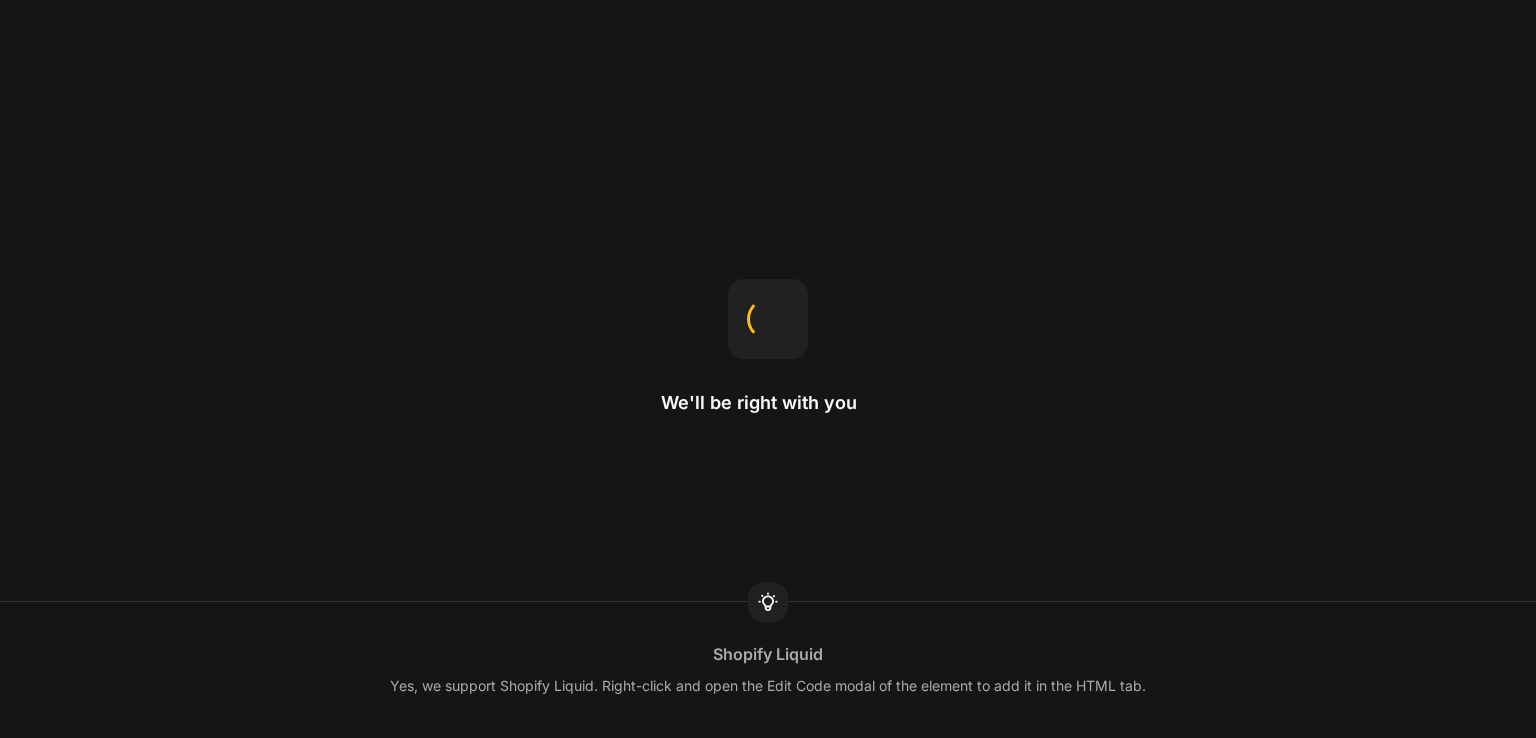 scroll, scrollTop: 0, scrollLeft: 0, axis: both 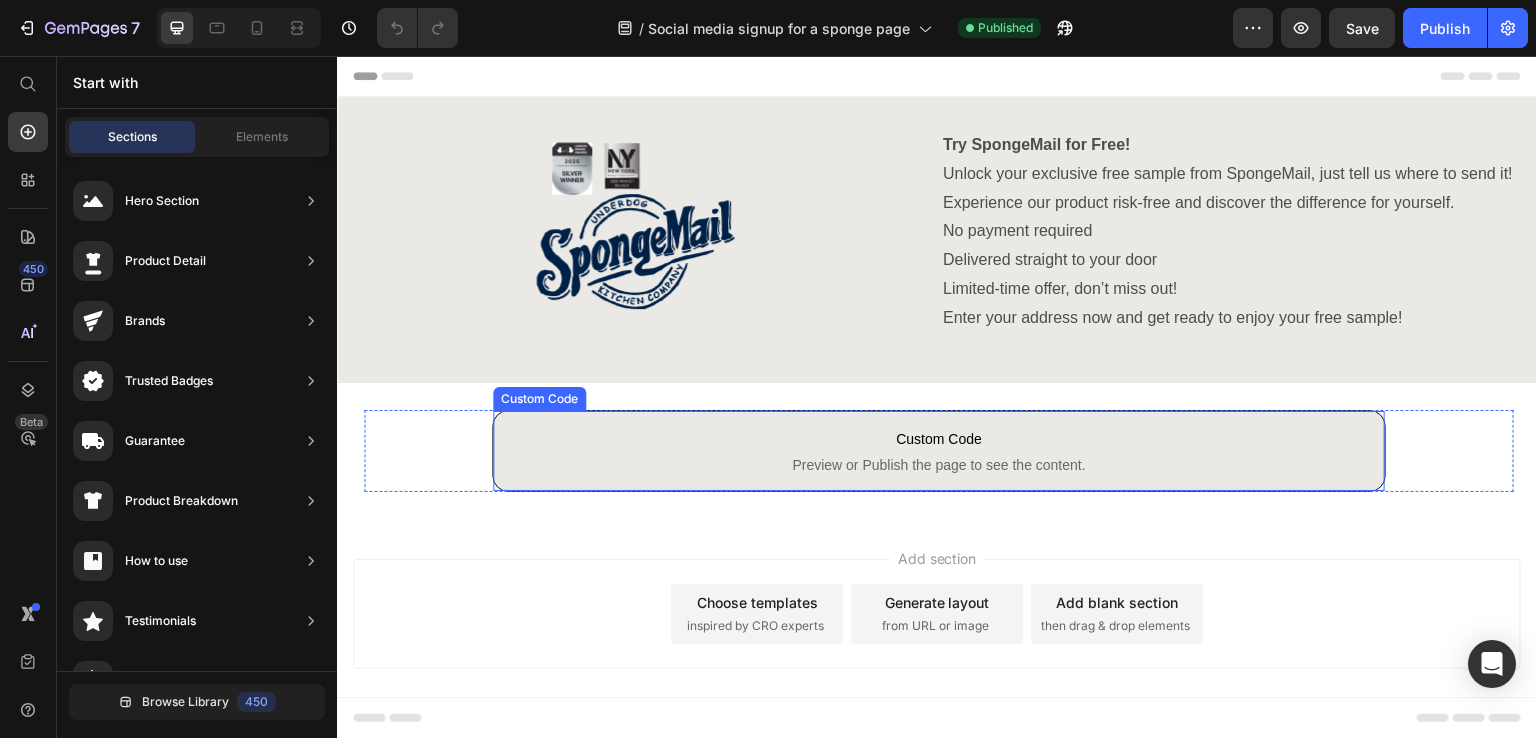 click on "Preview or Publish the page to see the content." at bounding box center [939, 465] 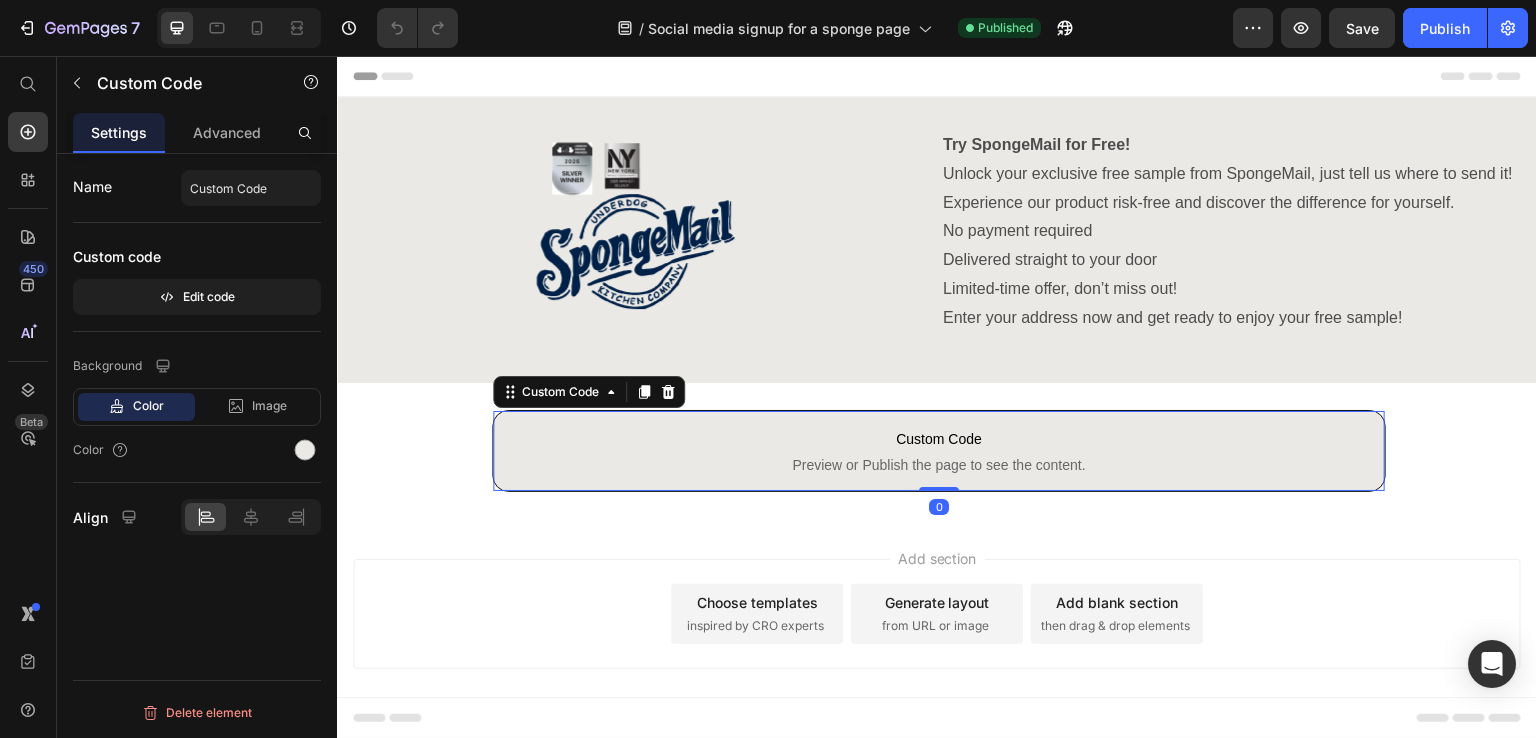 click on "Add section Choose templates inspired by CRO experts Generate layout from URL or image Add blank section then drag & drop elements" at bounding box center [937, 642] 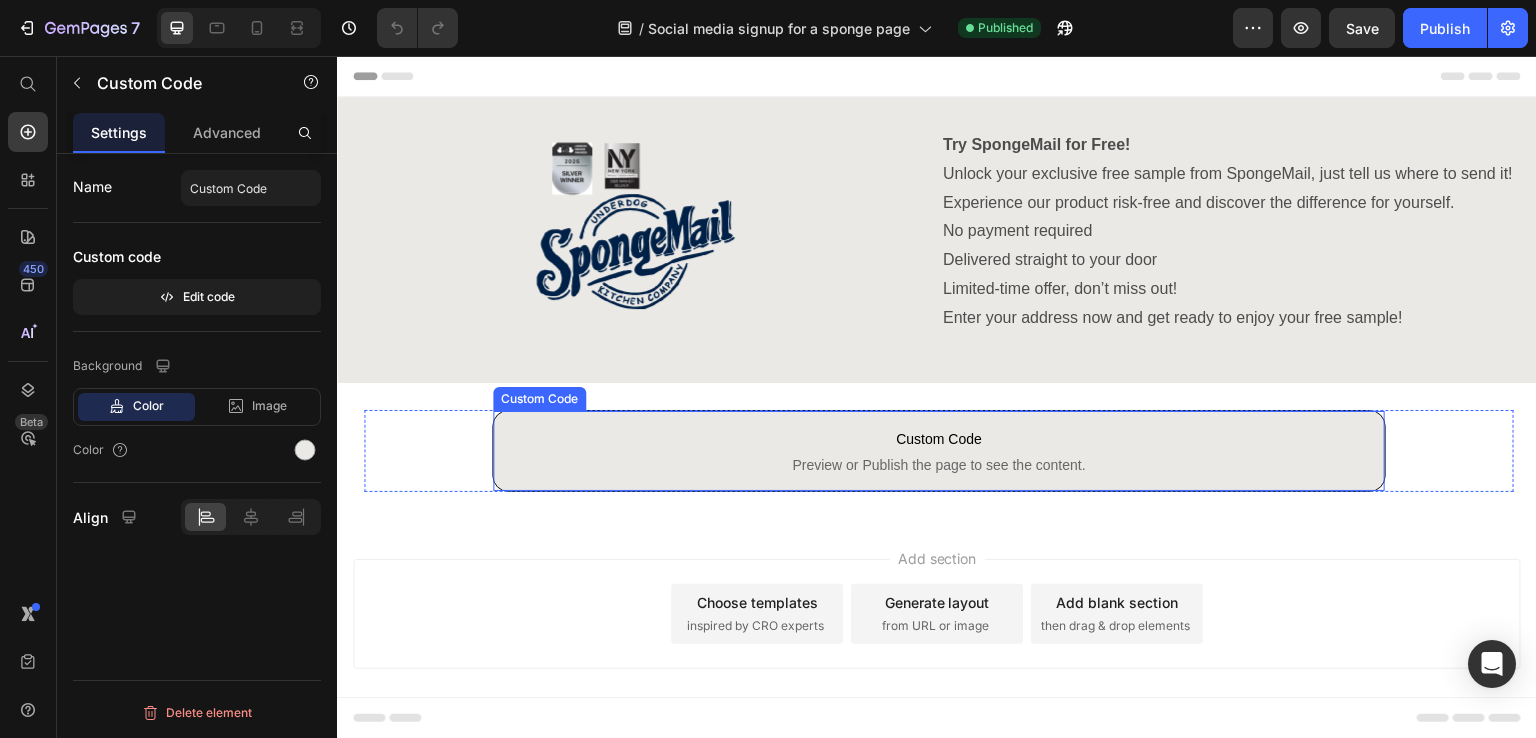 click on "Custom Code
Preview or Publish the page to see the content." at bounding box center [939, 451] 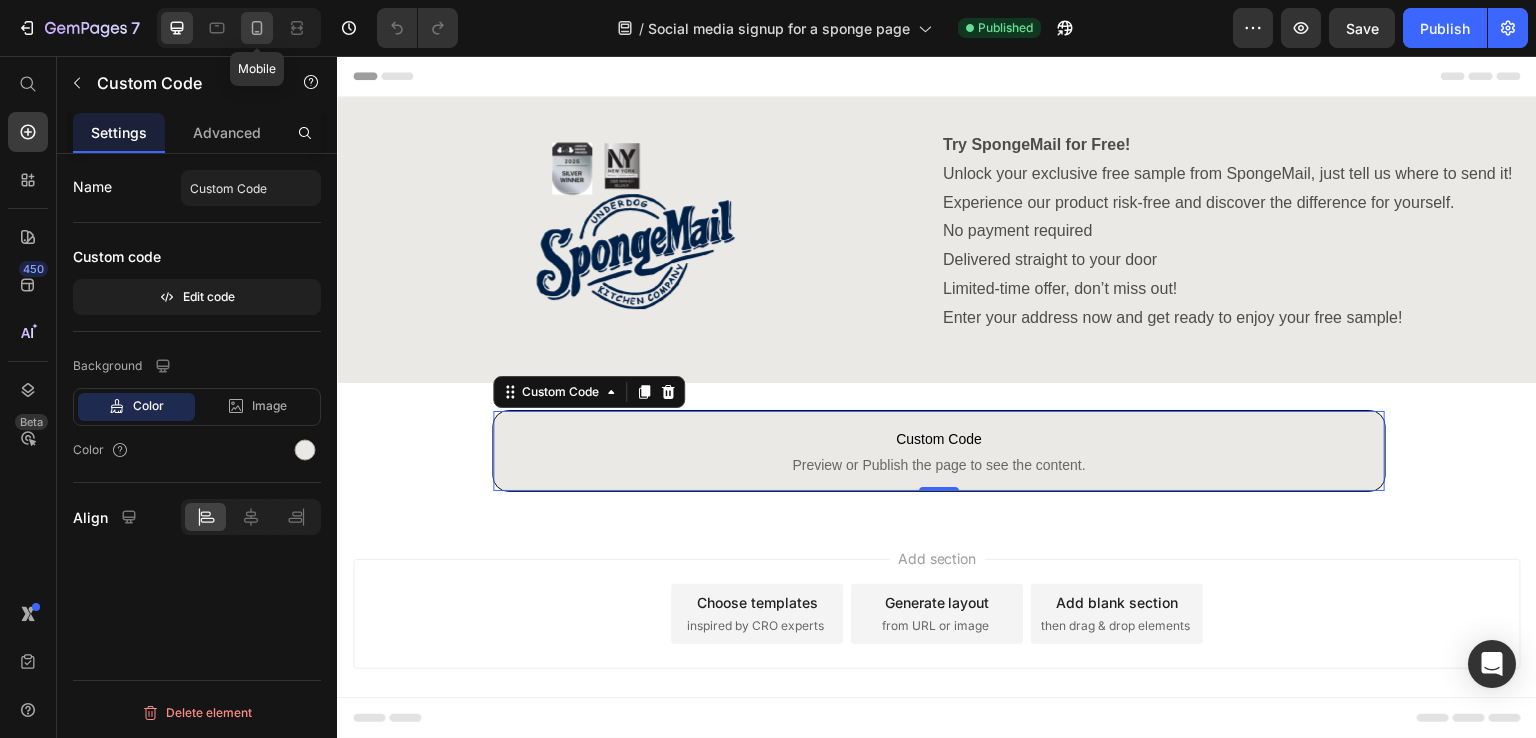 click 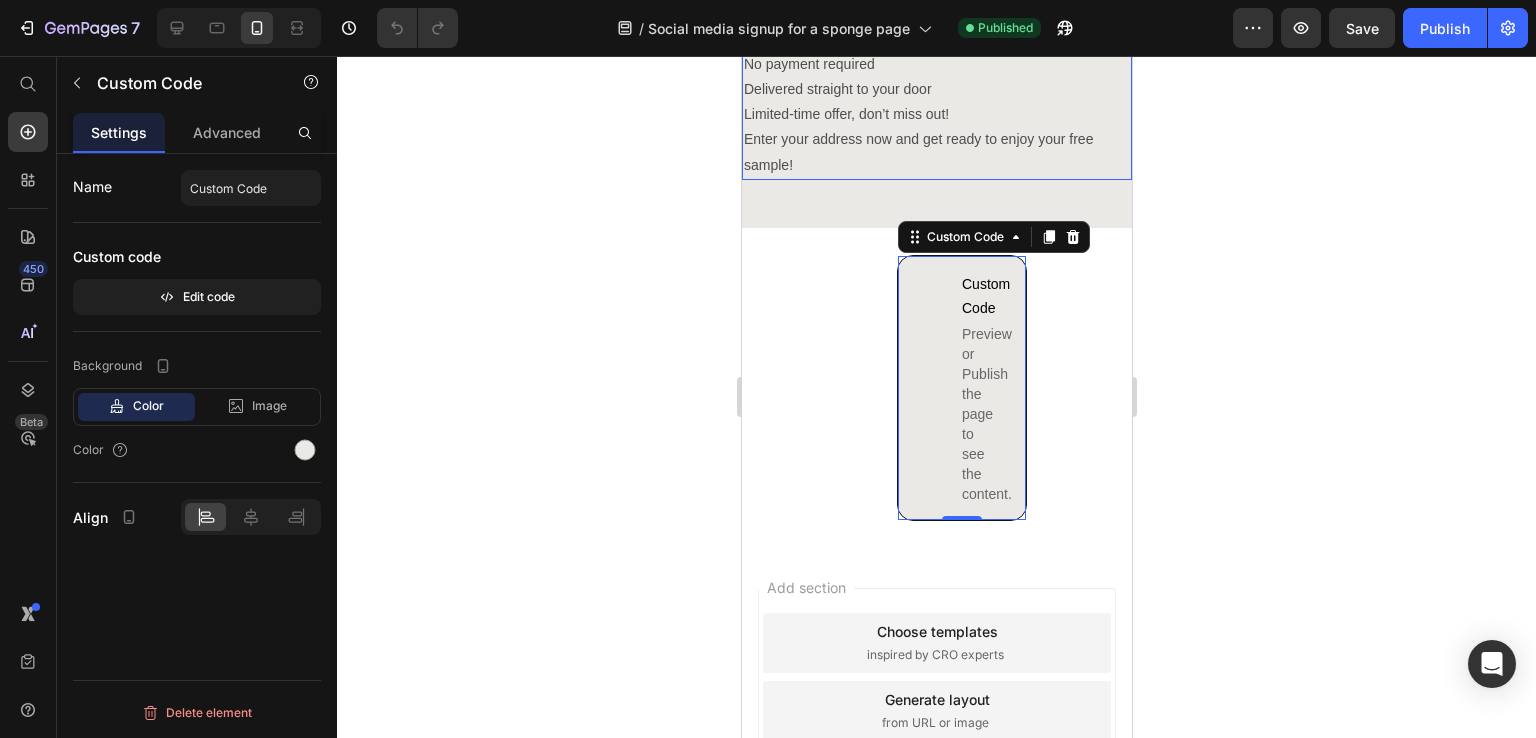 scroll, scrollTop: 408, scrollLeft: 0, axis: vertical 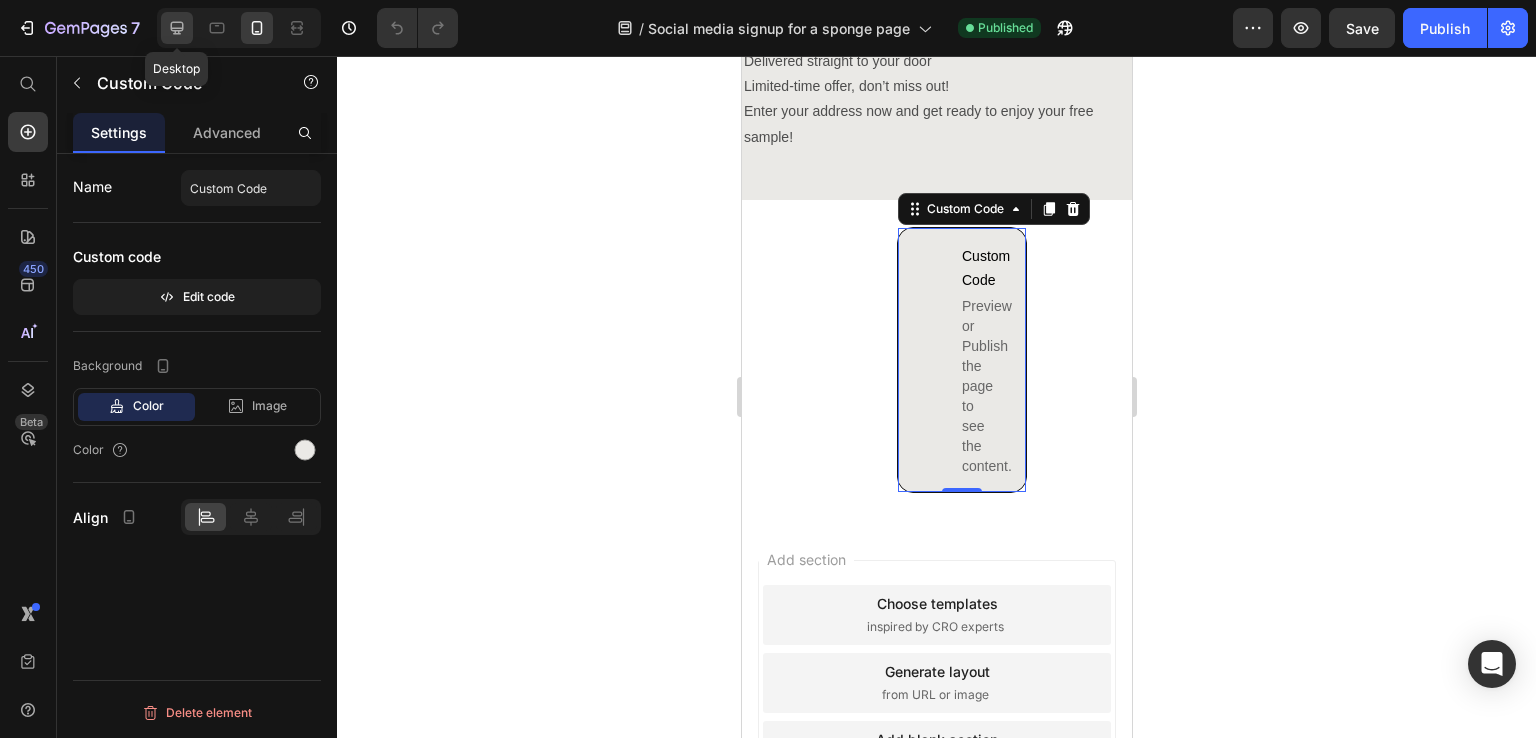 click 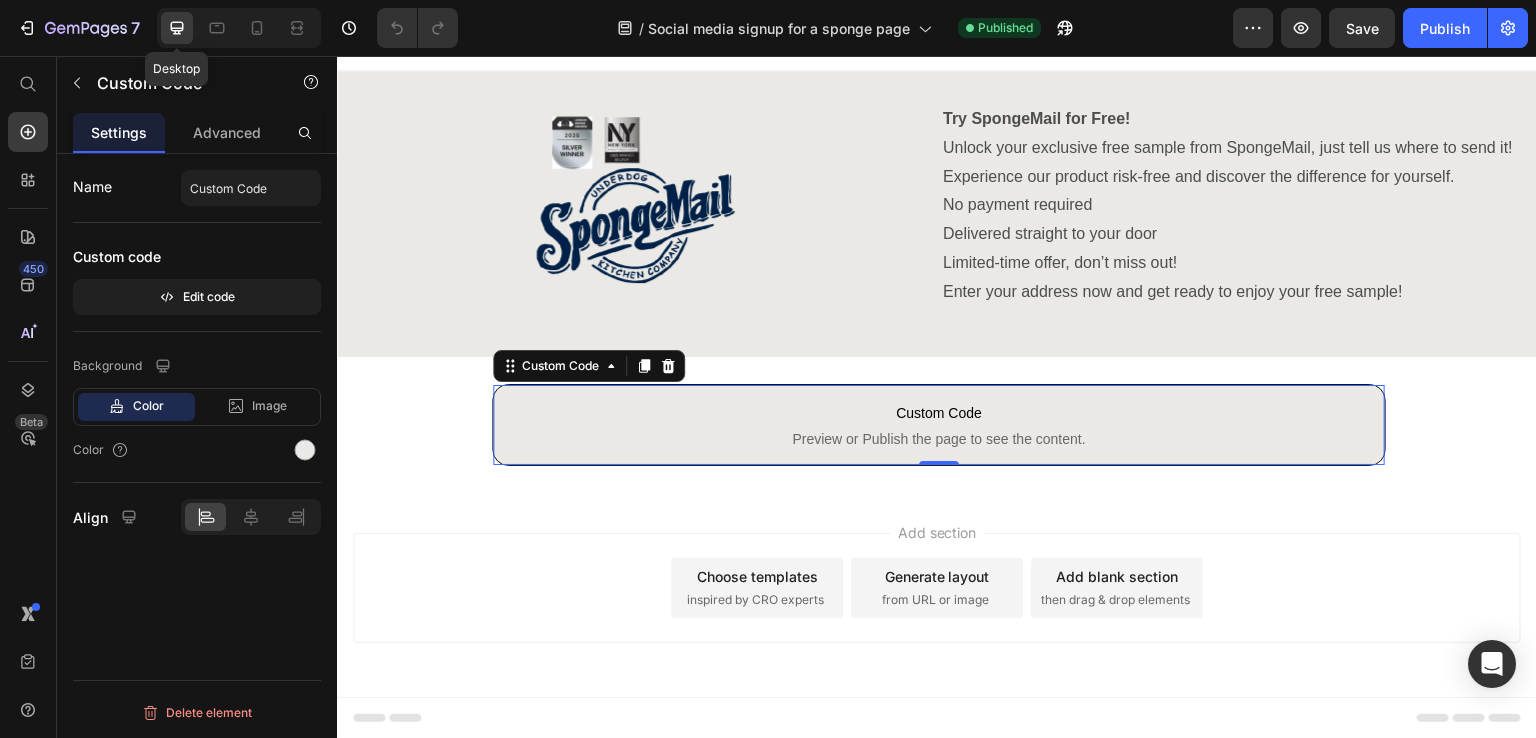 scroll, scrollTop: 25, scrollLeft: 0, axis: vertical 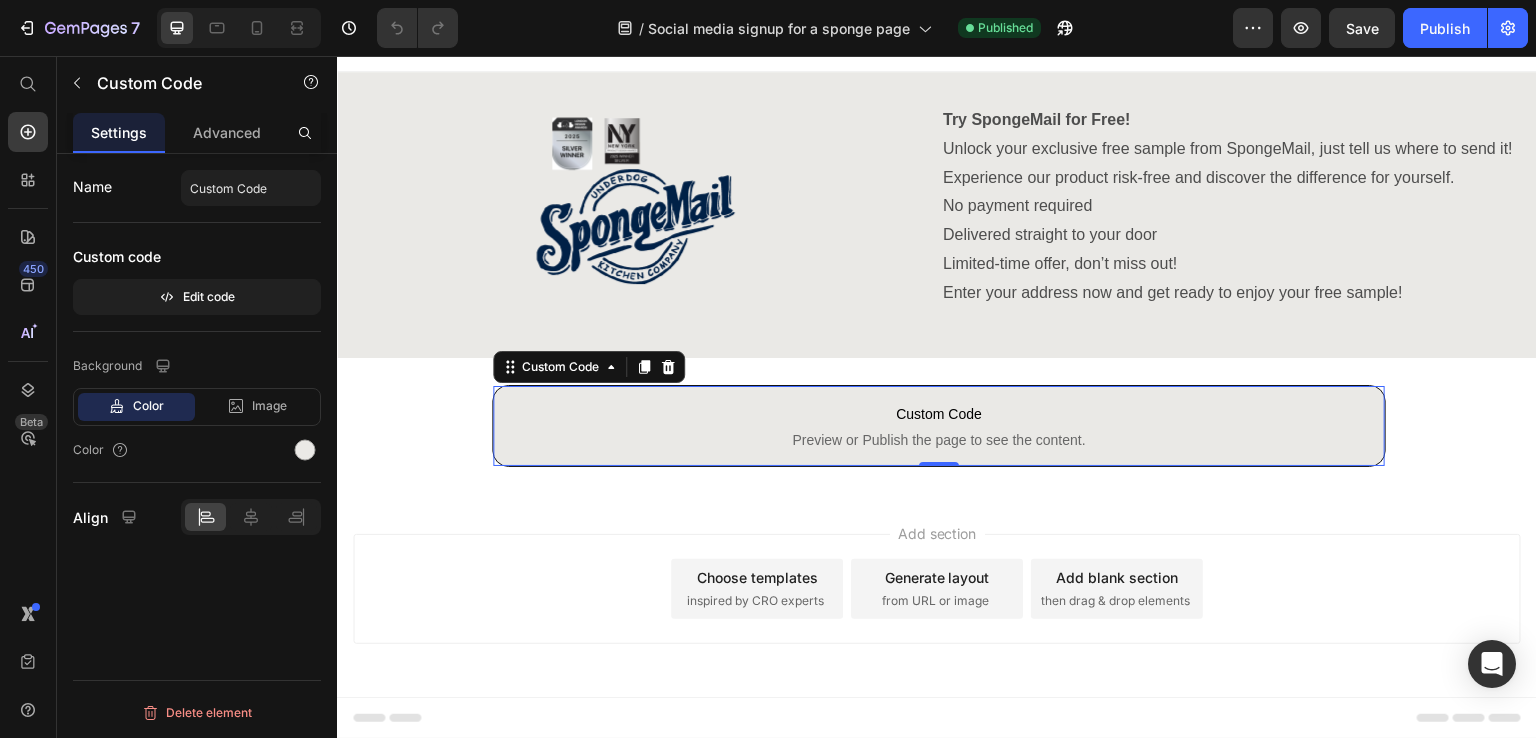 click on "Preview or Publish the page to see the content." at bounding box center [939, 440] 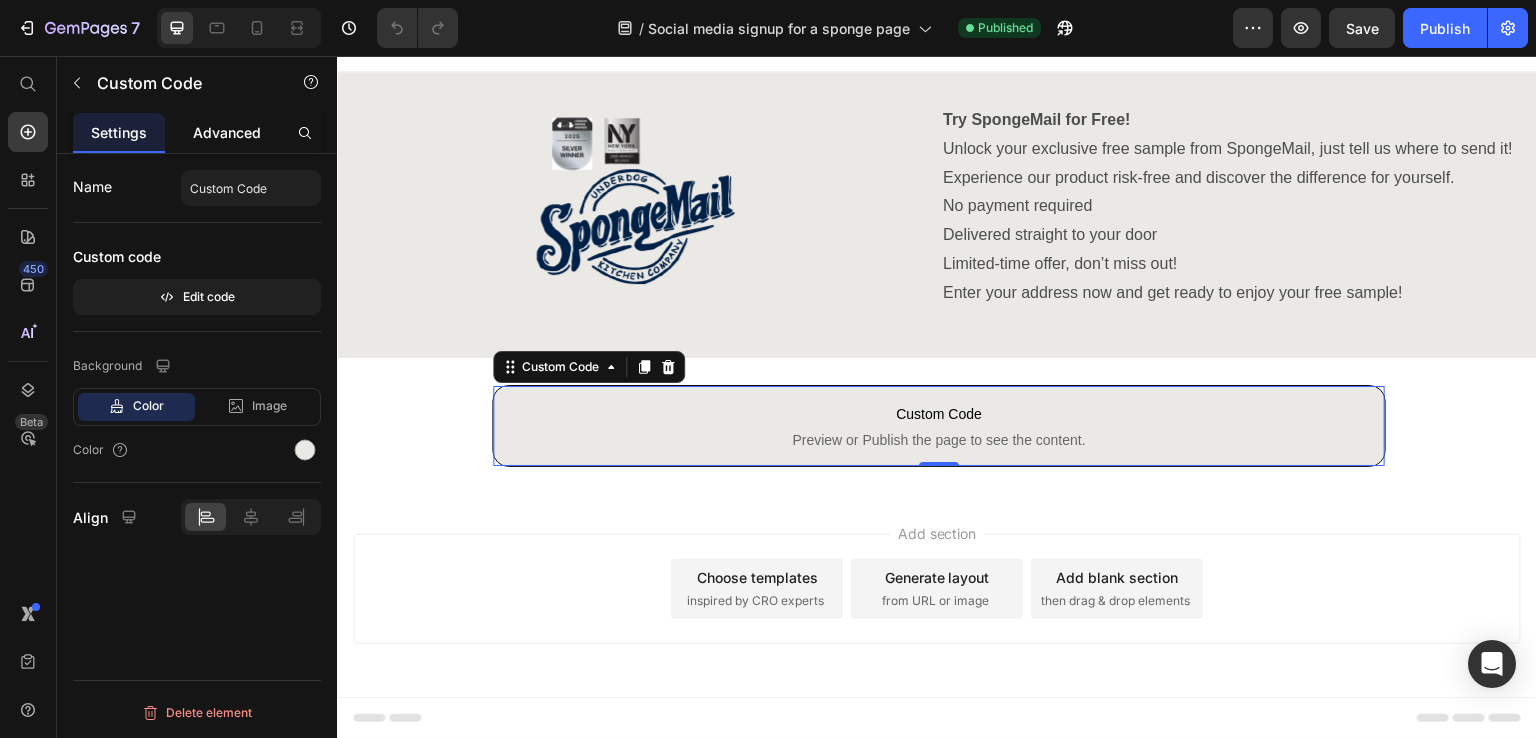 click on "Advanced" at bounding box center [227, 132] 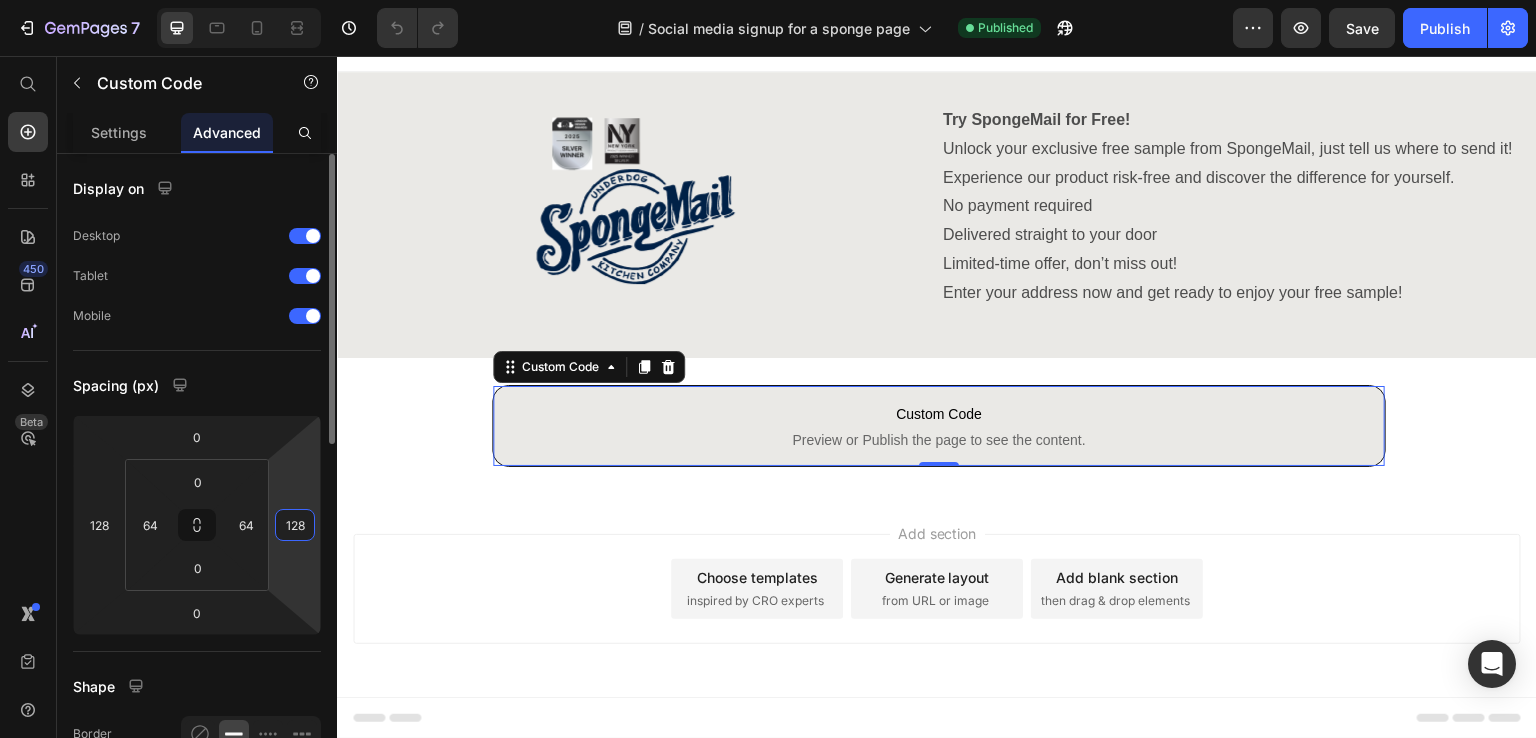 click on "128" at bounding box center (295, 525) 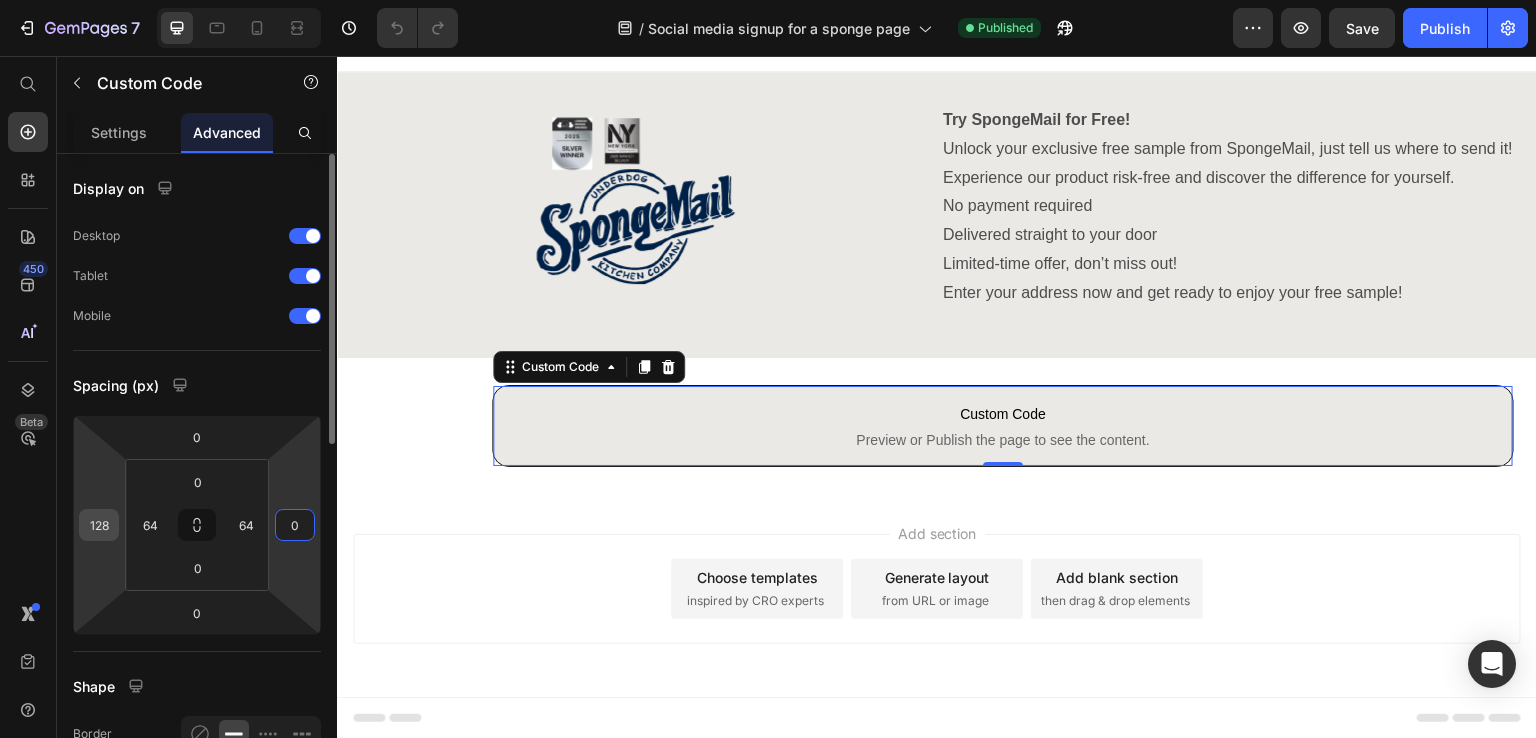 type on "0" 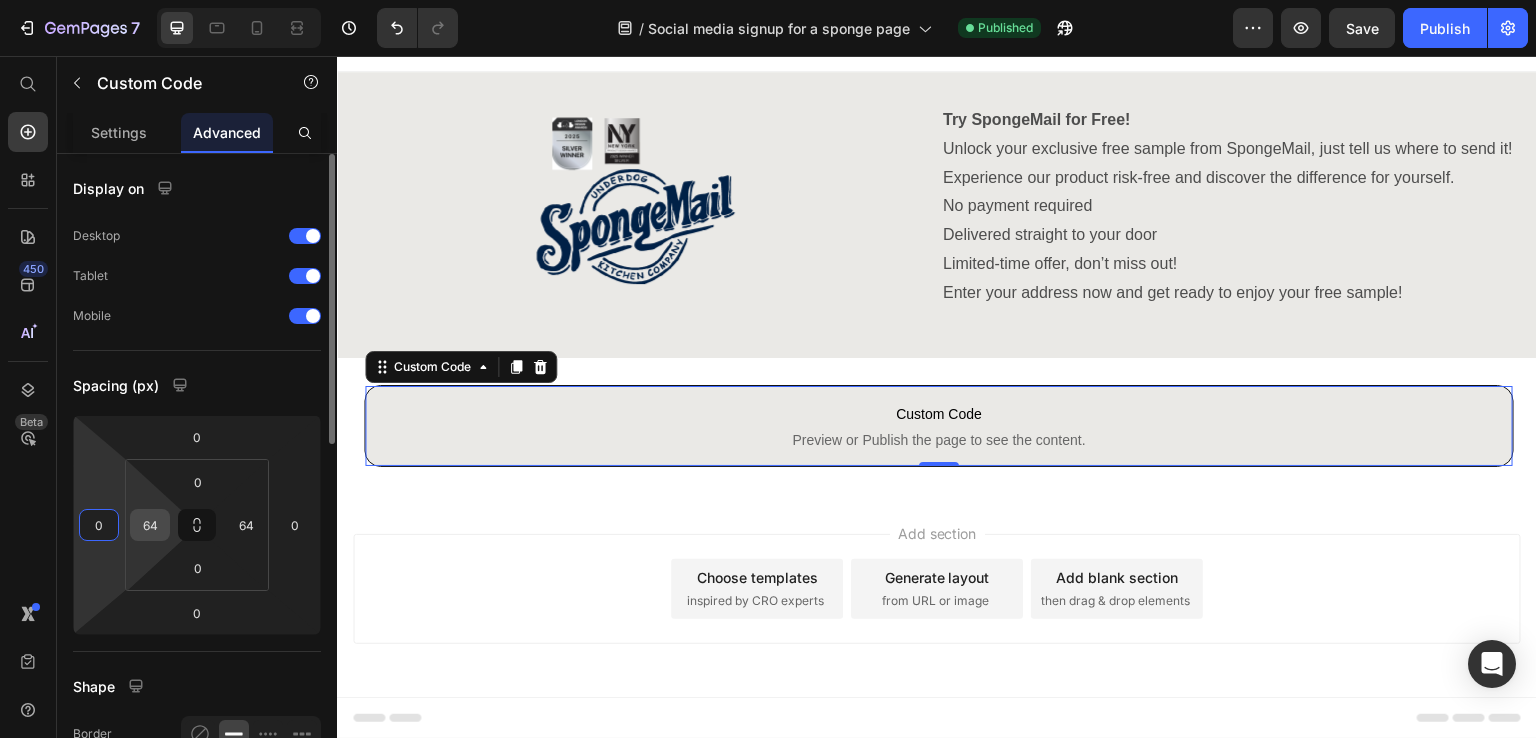 type on "0" 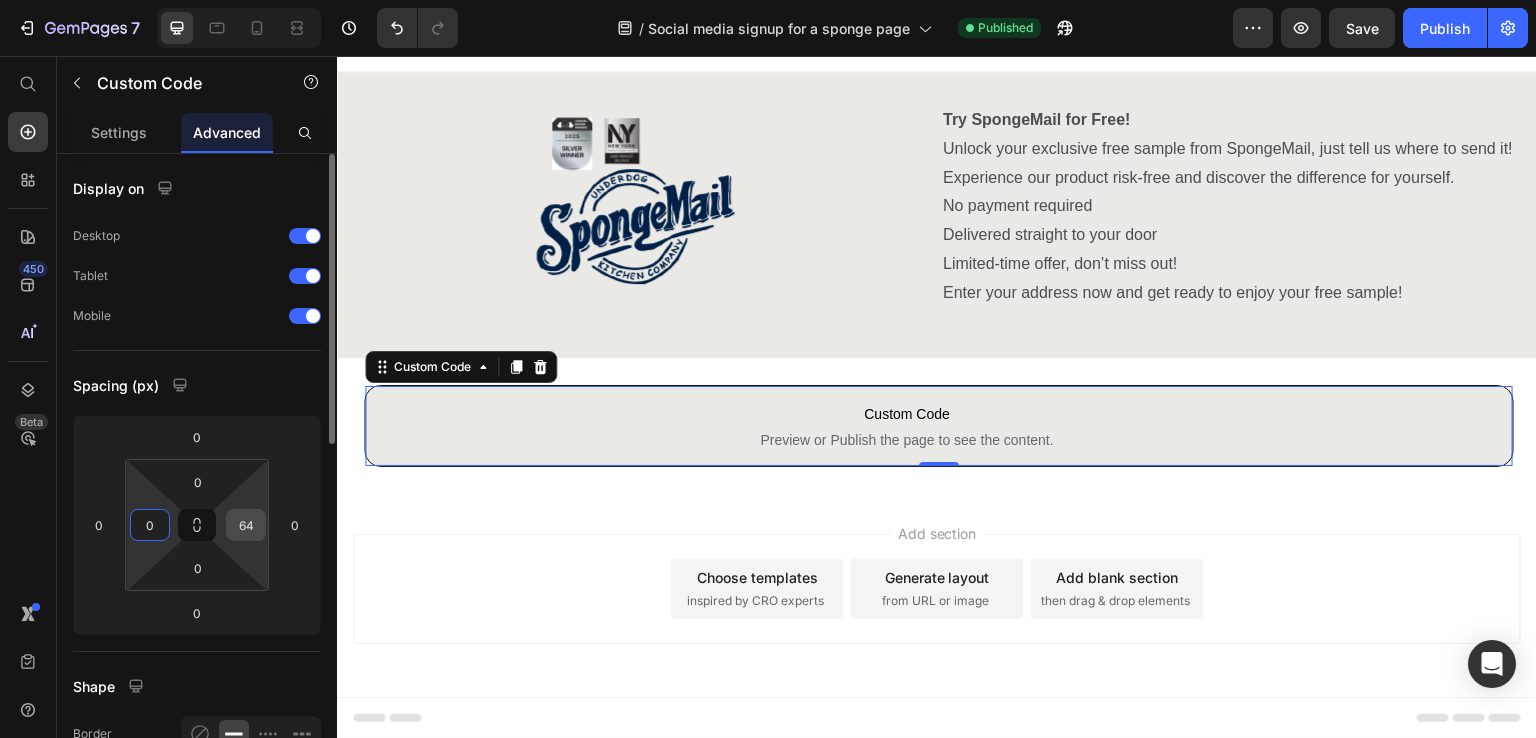type on "0" 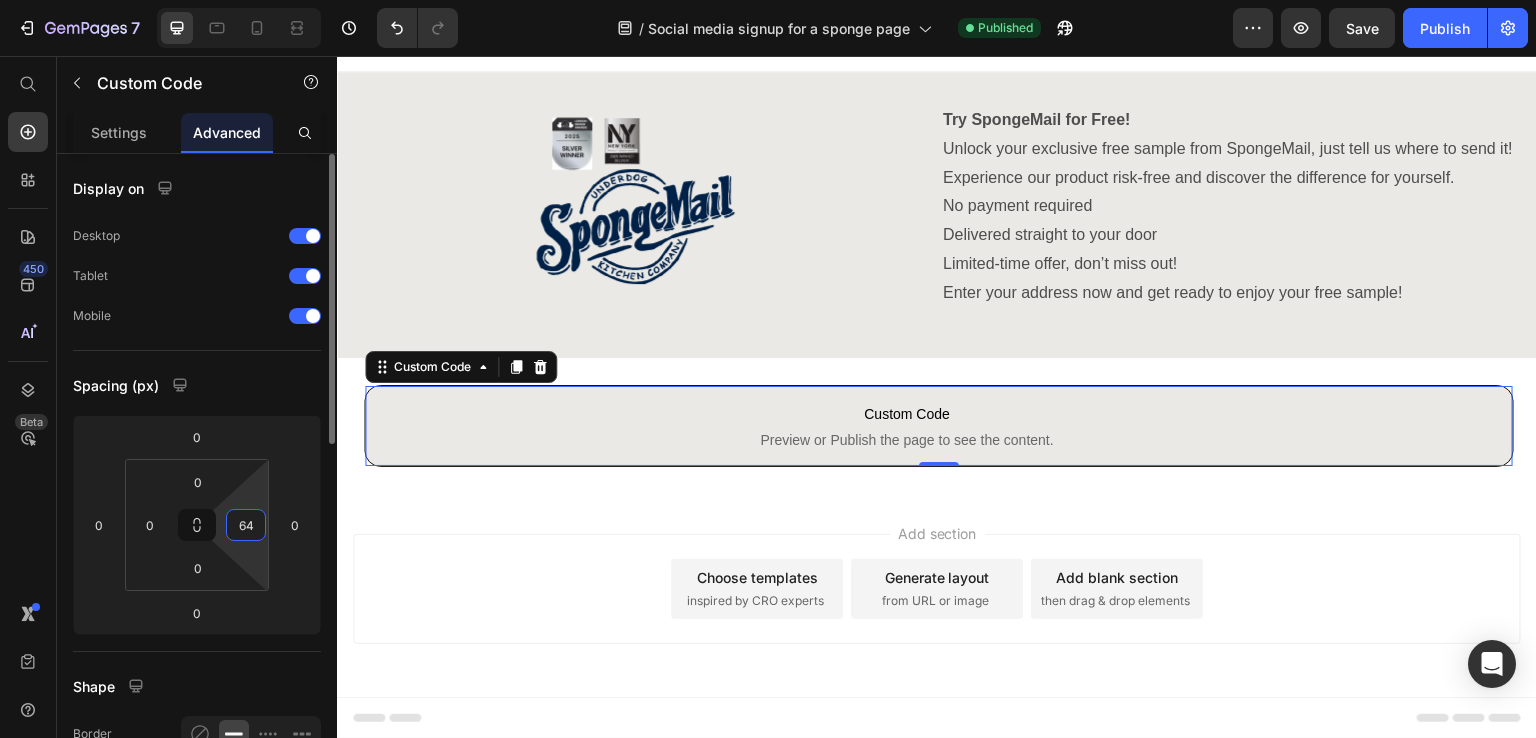 click on "64" at bounding box center [246, 525] 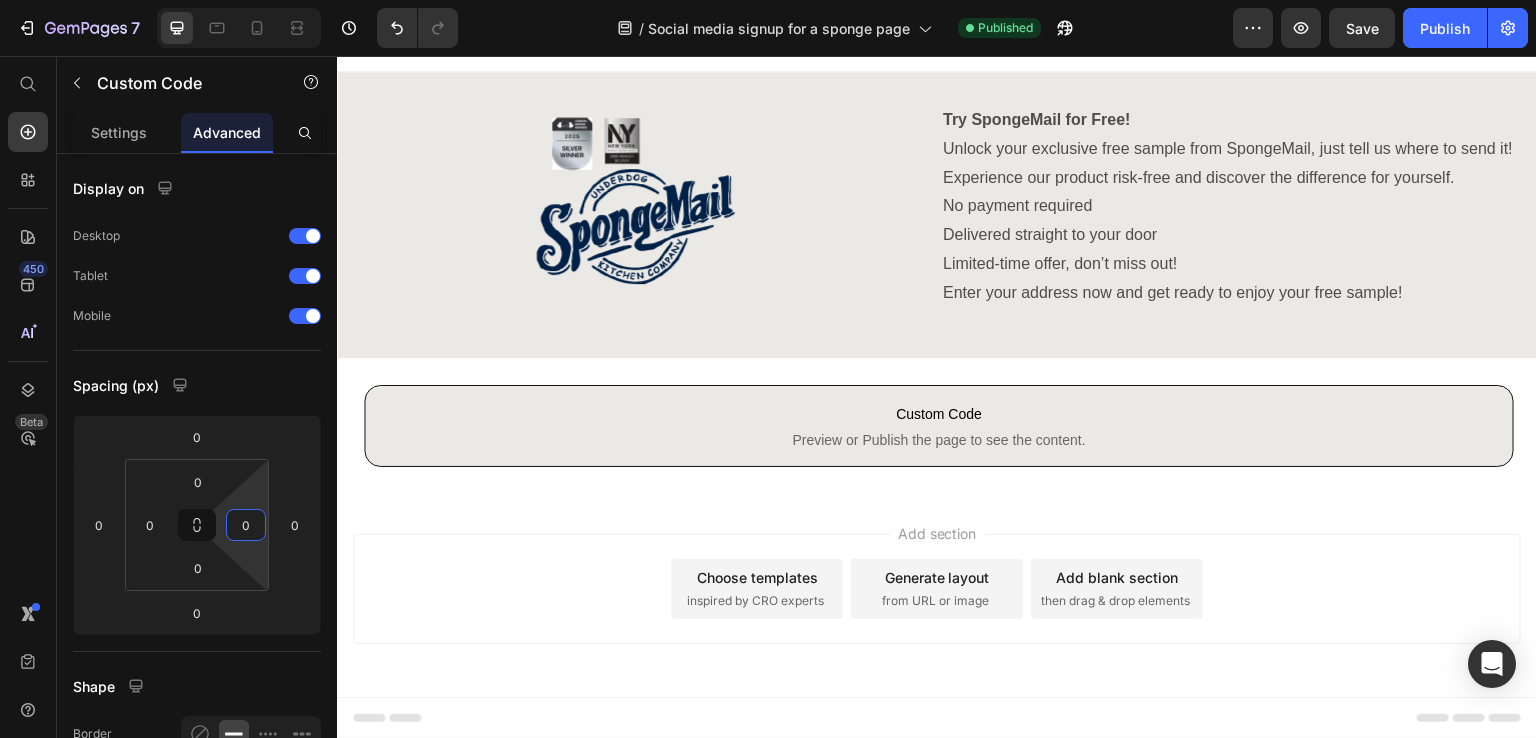 click on "Add section Choose templates inspired by CRO experts Generate layout from URL or image Add blank section then drag & drop elements" at bounding box center [937, 617] 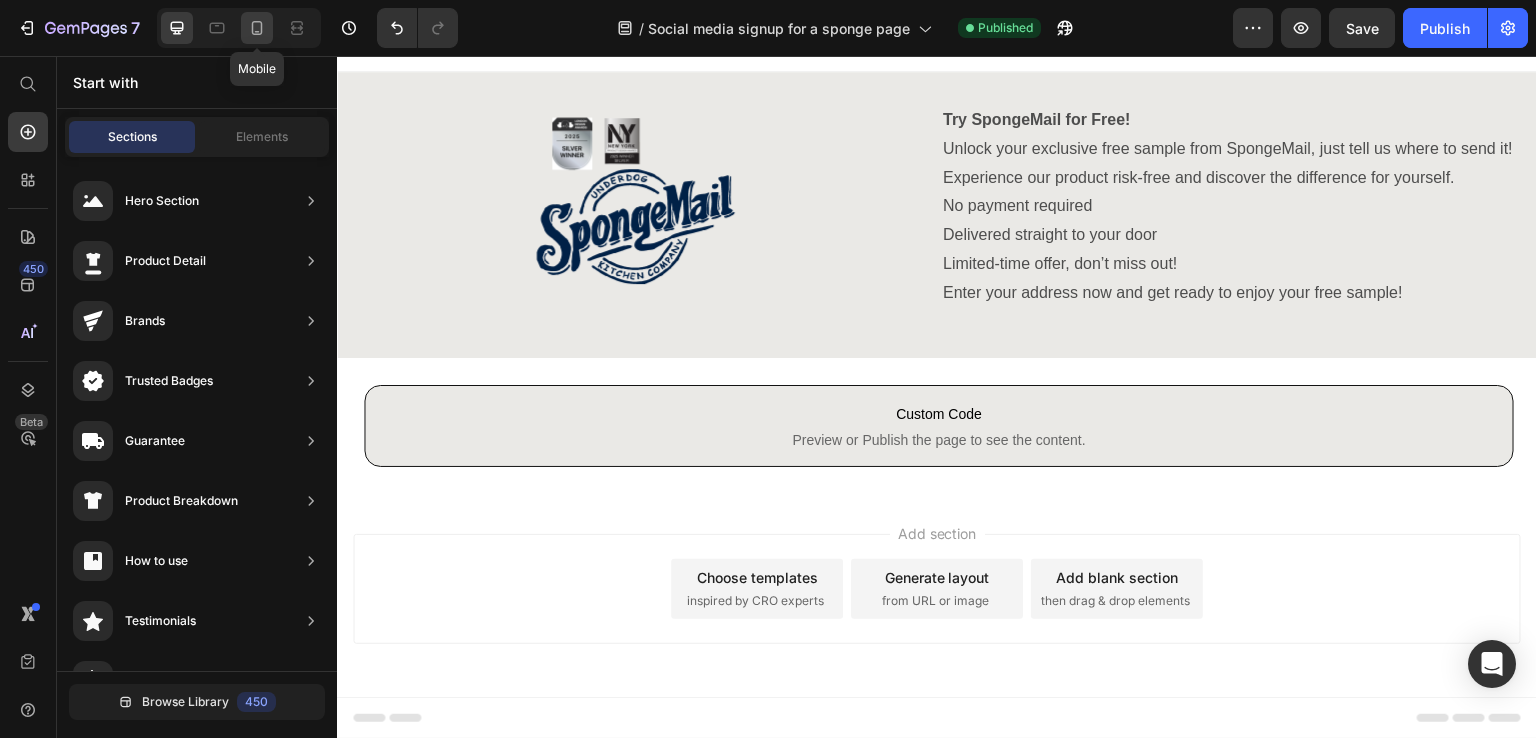 click 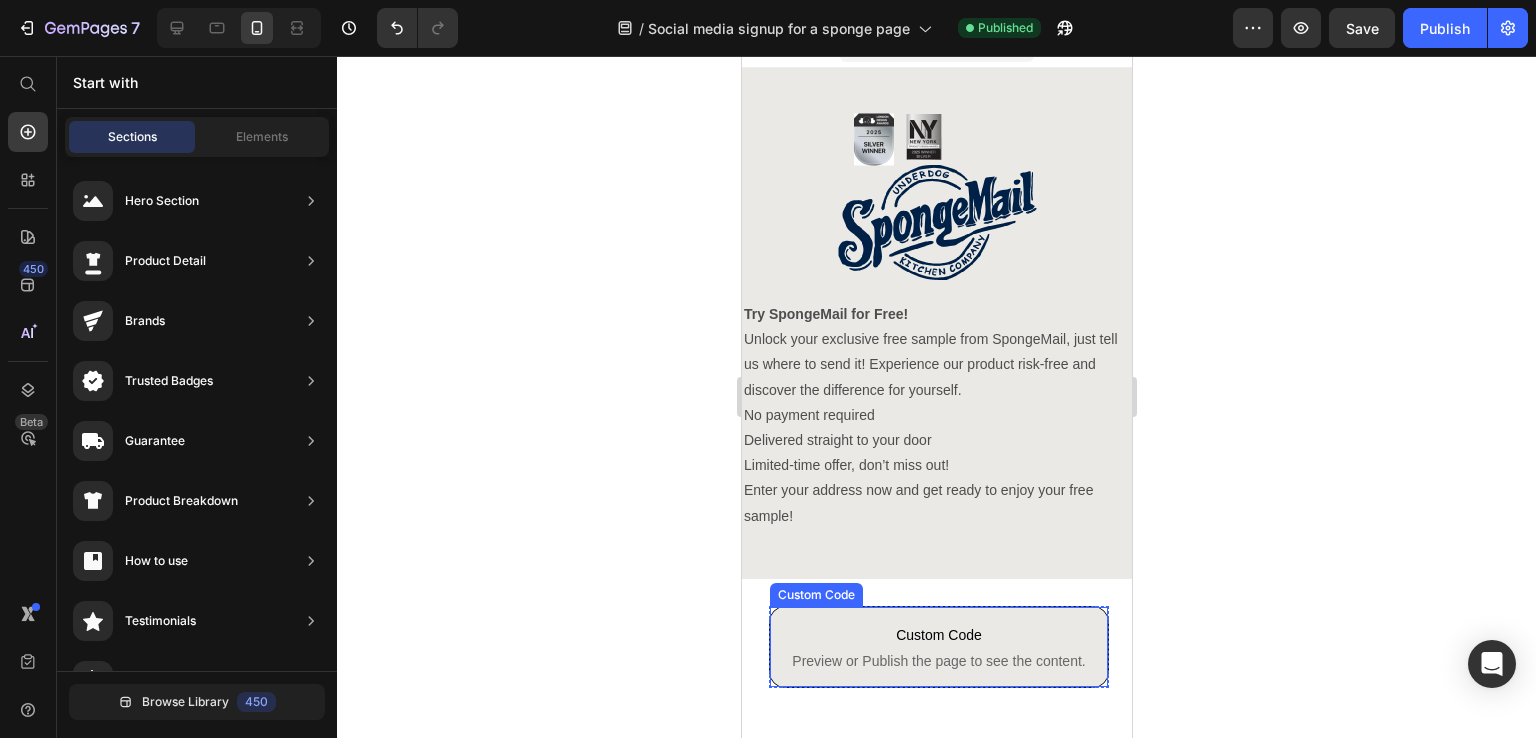 scroll, scrollTop: 28, scrollLeft: 0, axis: vertical 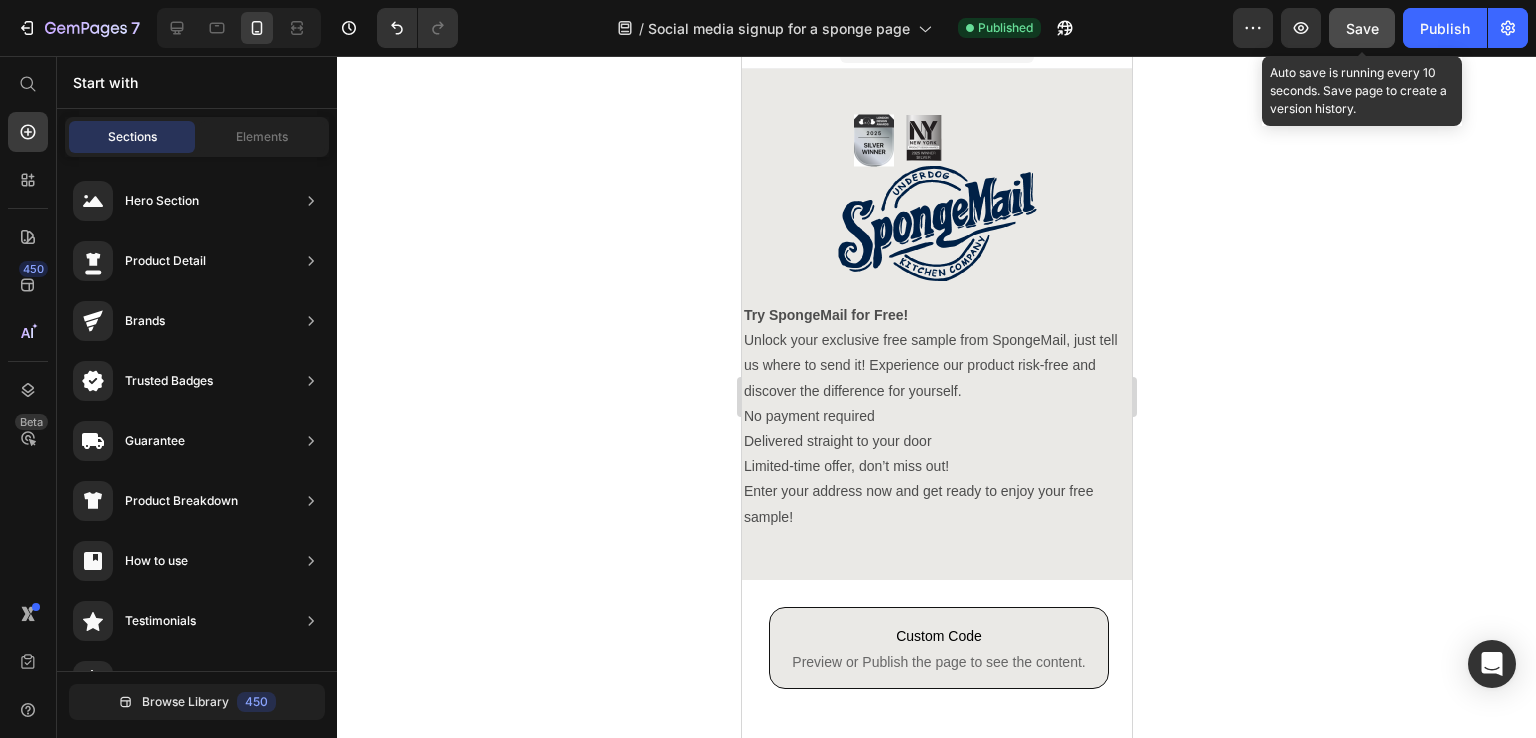 click on "Save" 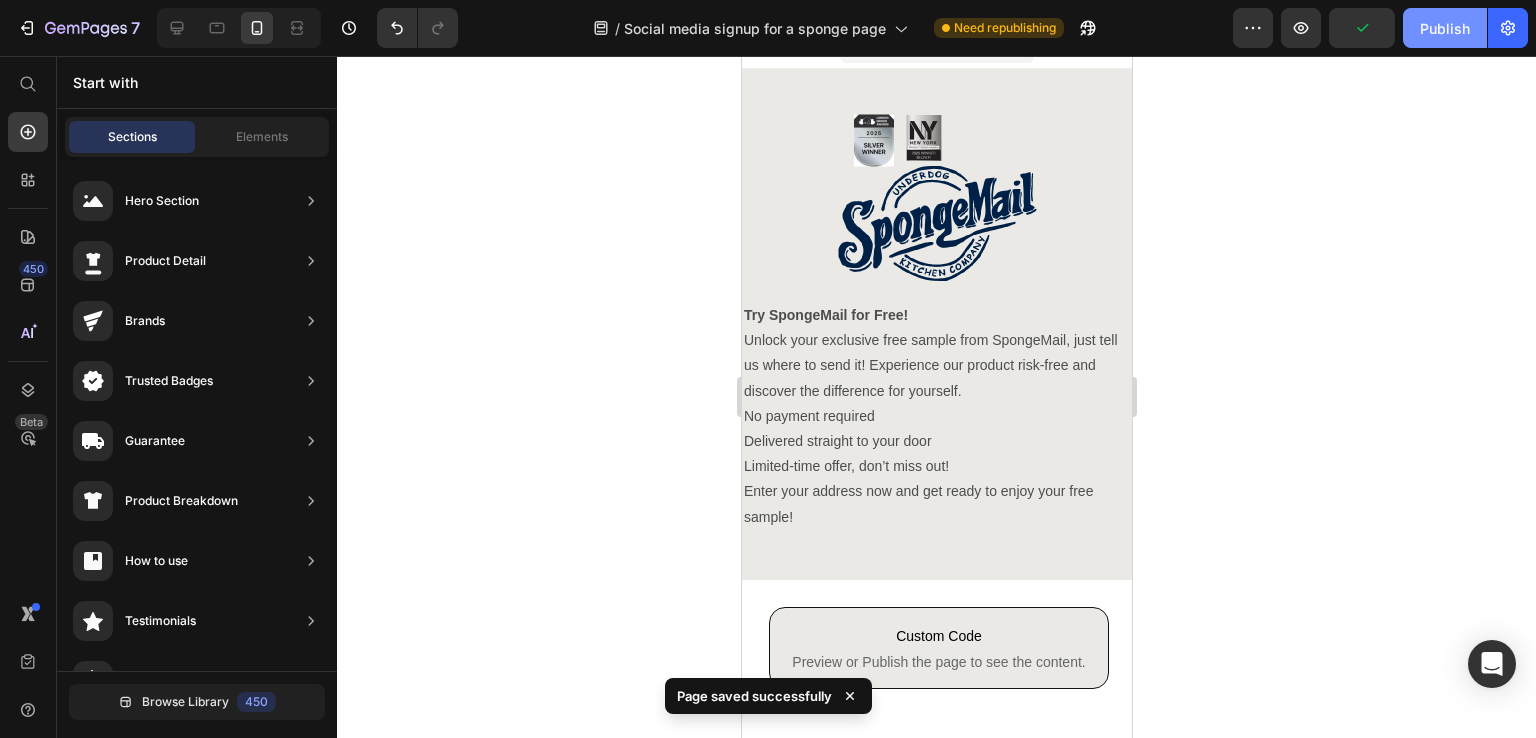 click on "Publish" at bounding box center (1445, 28) 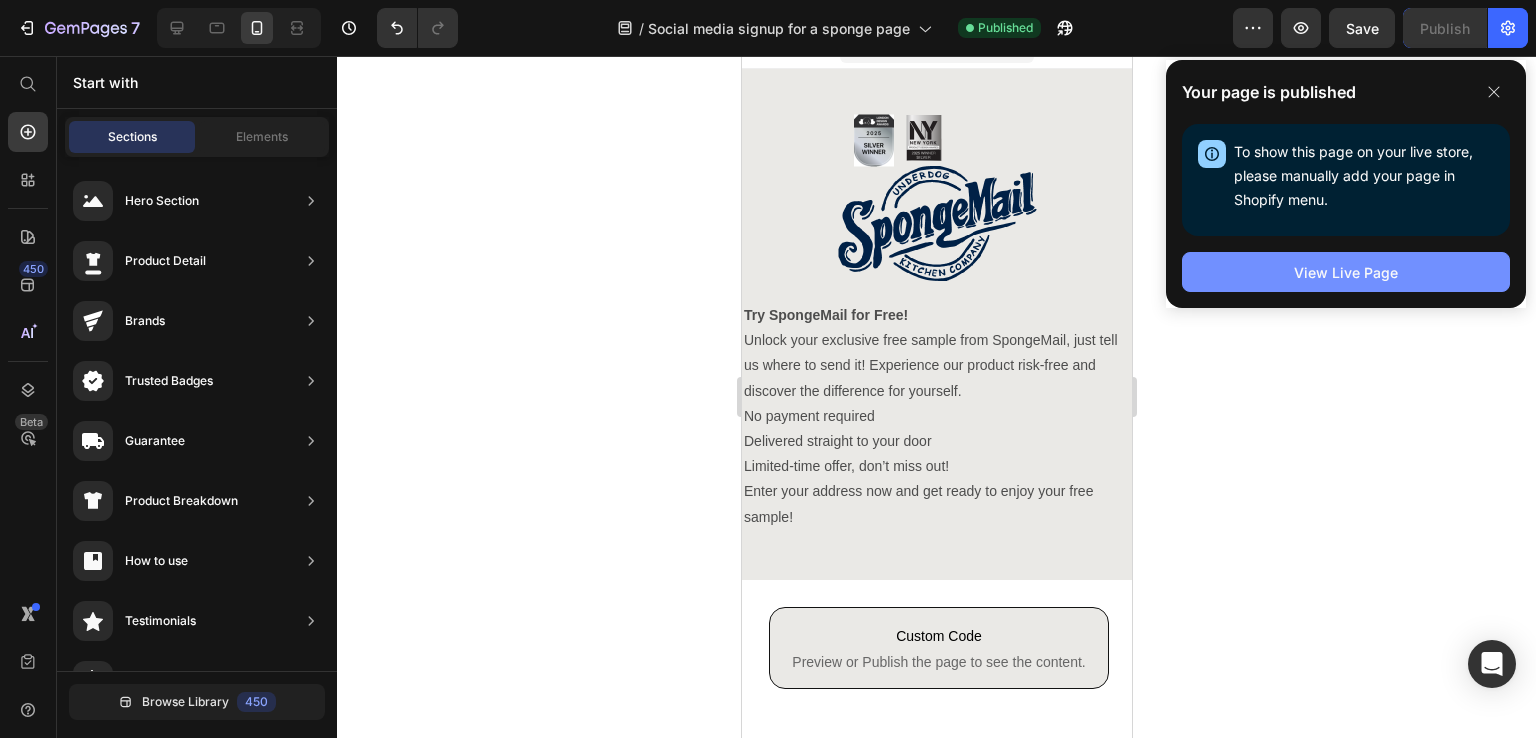 click on "View Live Page" at bounding box center (1346, 272) 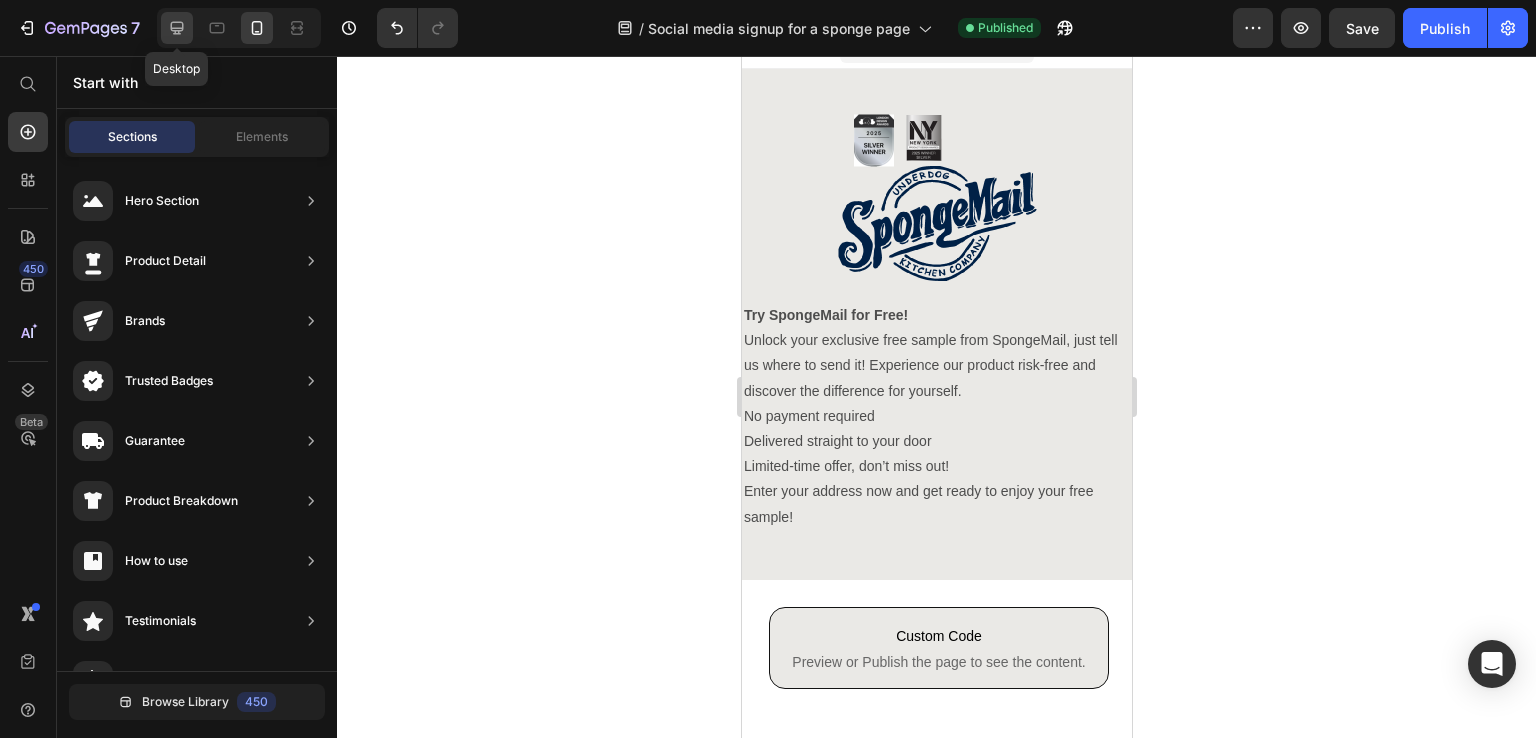 click 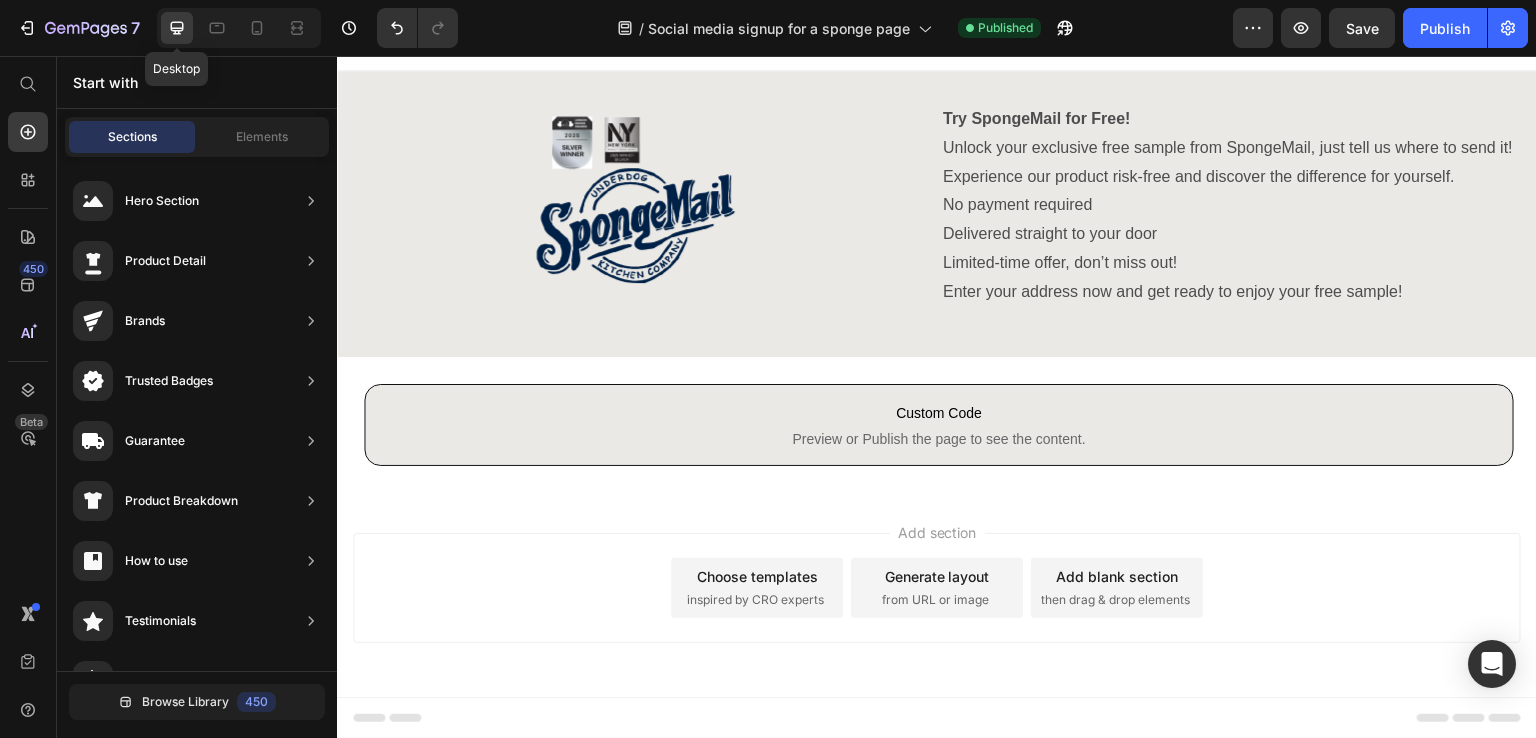 scroll, scrollTop: 25, scrollLeft: 0, axis: vertical 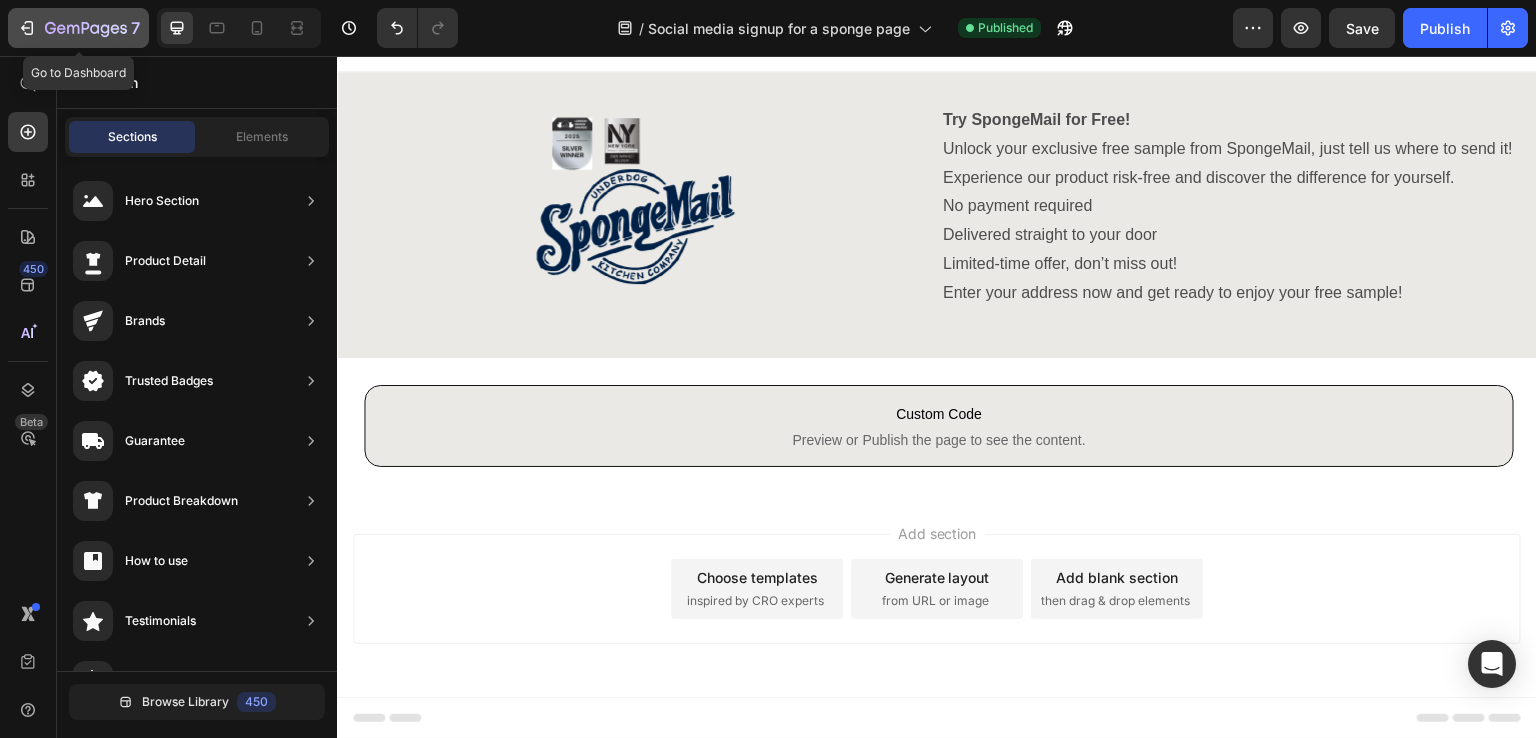 click 